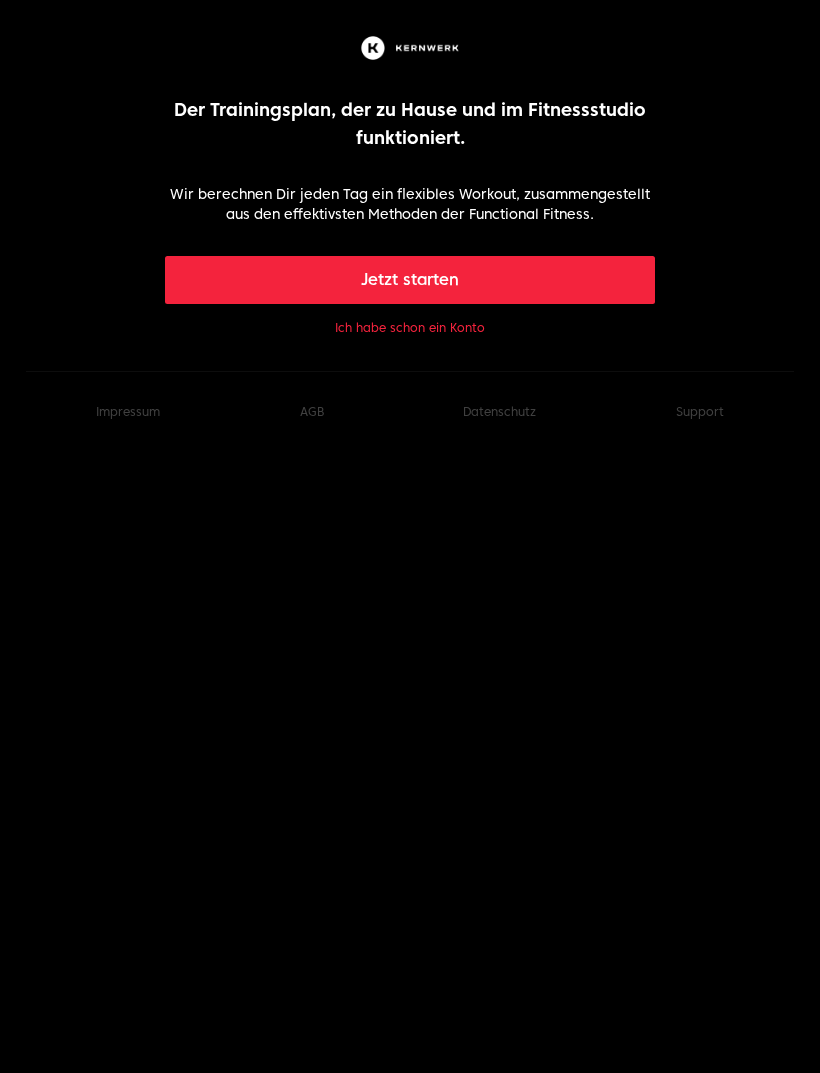 scroll, scrollTop: 0, scrollLeft: 0, axis: both 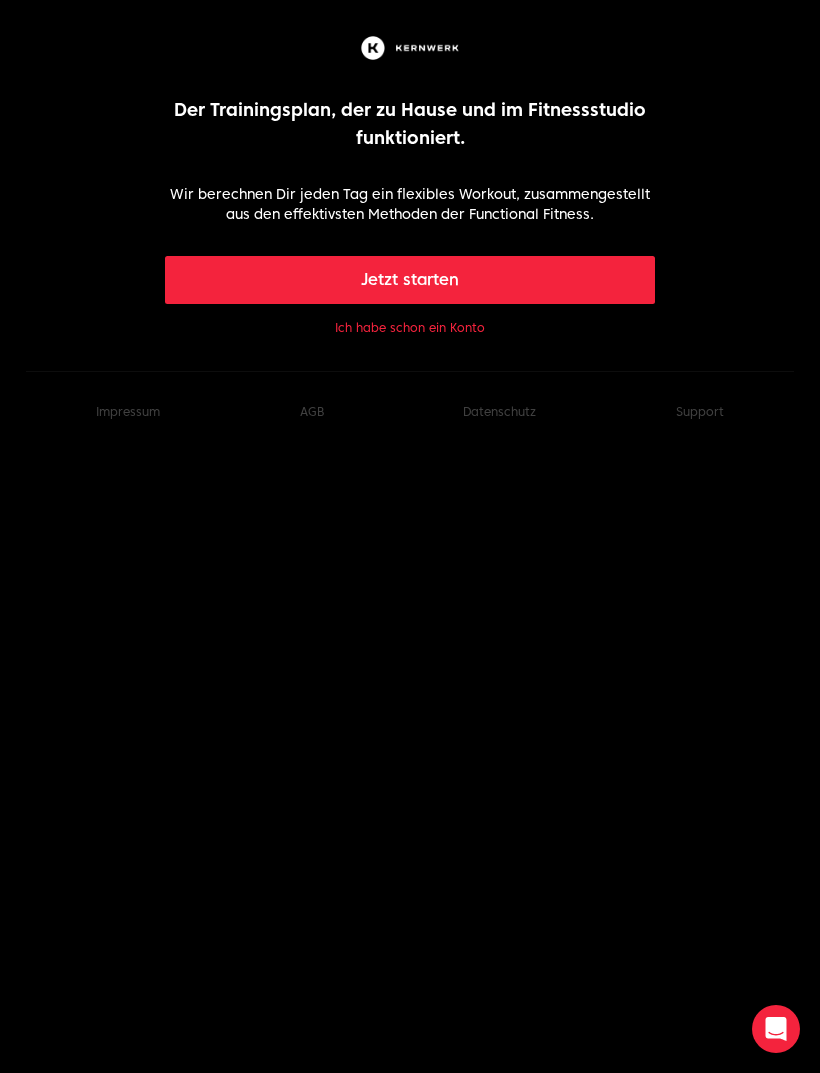 click on "Jetzt starten" at bounding box center [410, 280] 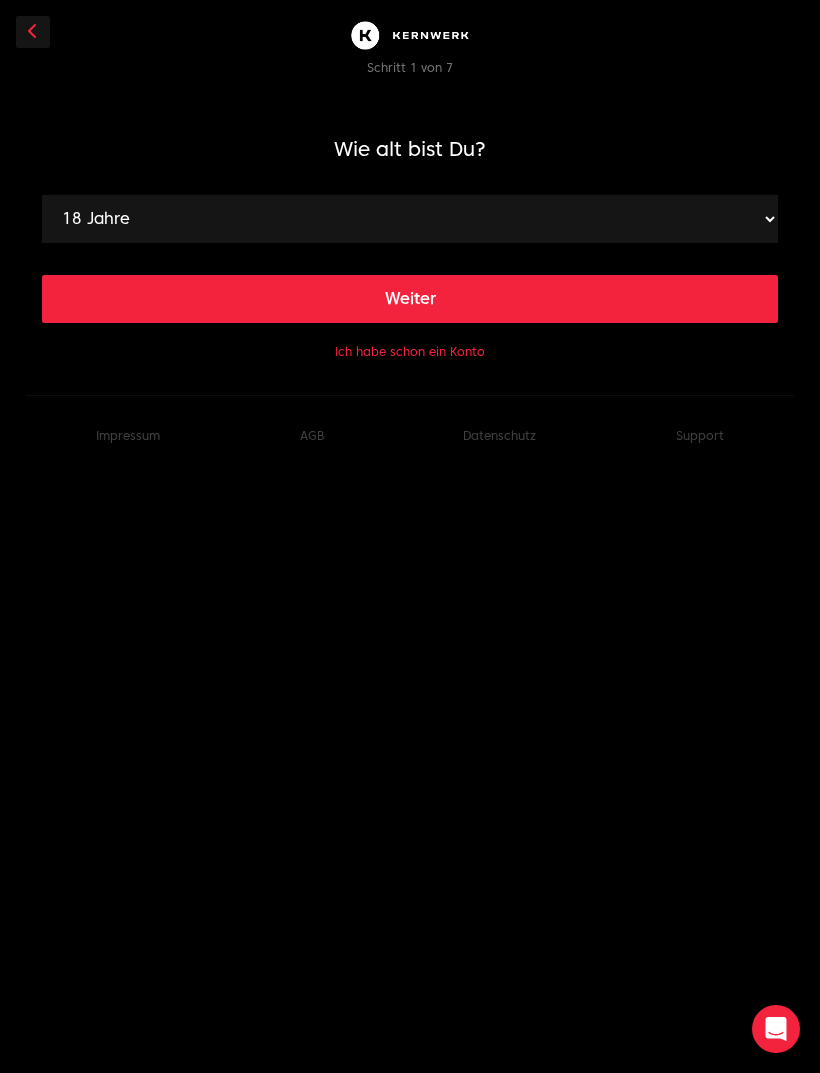 click on "18 Jahre 19 Jahre 20 Jahre 21 Jahre 22 Jahre 23 Jahre 24 Jahre 25 Jahre 26 Jahre 27 Jahre 28 Jahre 29 Jahre 30 Jahre 31 Jahre 32 Jahre 33 Jahre 34 Jahre 35 Jahre 36 Jahre 37 Jahre 38 Jahre 39 Jahre 40 Jahre 41 Jahre 42 Jahre 43 Jahre 44 Jahre 45 Jahre 46 Jahre 47 Jahre 48 Jahre 49 Jahre 50 Jahre 51 Jahre 52 Jahre 53 Jahre 54 Jahre 55 Jahre 56 Jahre 57 Jahre 58 Jahre 59 Jahre 60 Jahre 61 Jahre 62 Jahre 63 Jahre 64 Jahre 65 Jahre 66 Jahre 67 Jahre 68 Jahre 69 Jahre 70 Jahre 71 Jahre 72 Jahre 73 Jahre 74 Jahre 75 Jahre 76 Jahre 77 Jahre 78 Jahre 79 Jahre 80 Jahre 81 Jahre 82 Jahre 83 Jahre 84 Jahre 85 Jahre 86 Jahre 87 Jahre 88 Jahre 89 Jahre 90 Jahre 91 Jahre 92 Jahre 93 Jahre 94 Jahre 95 Jahre 96 Jahre 97 Jahre 98 Jahre 99 Jahre" at bounding box center (410, 219) 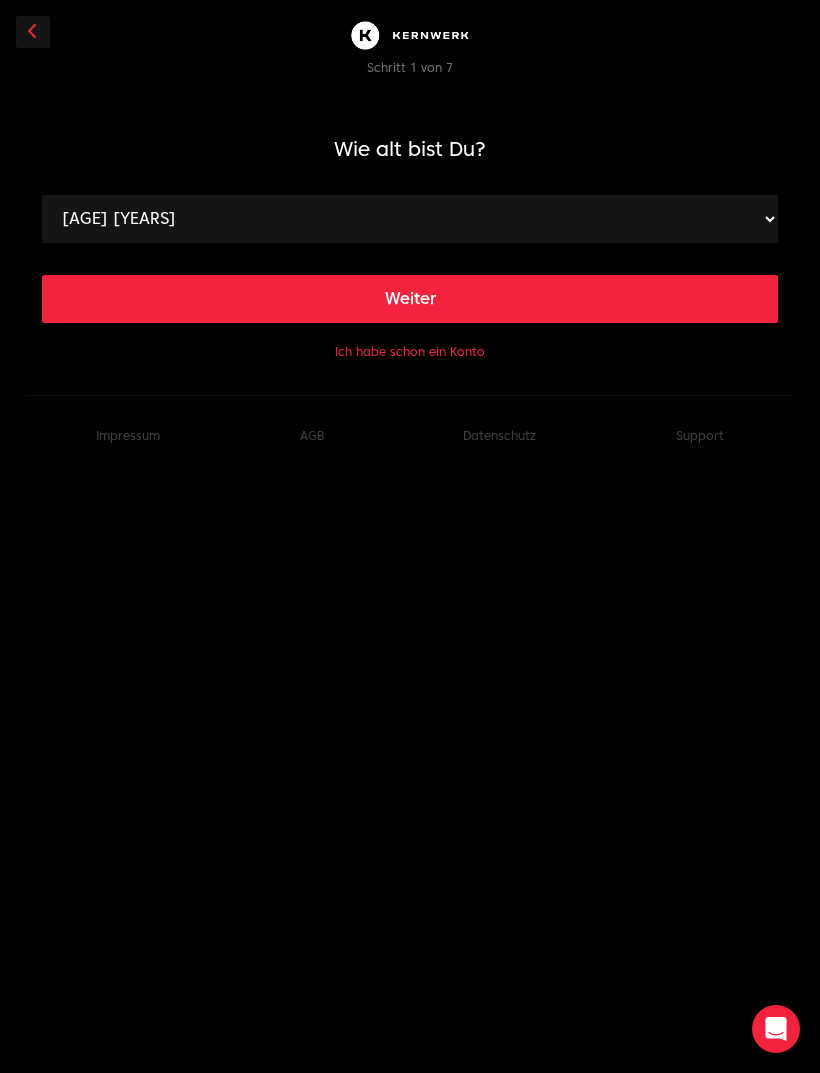 click on "Weiter" at bounding box center (410, 299) 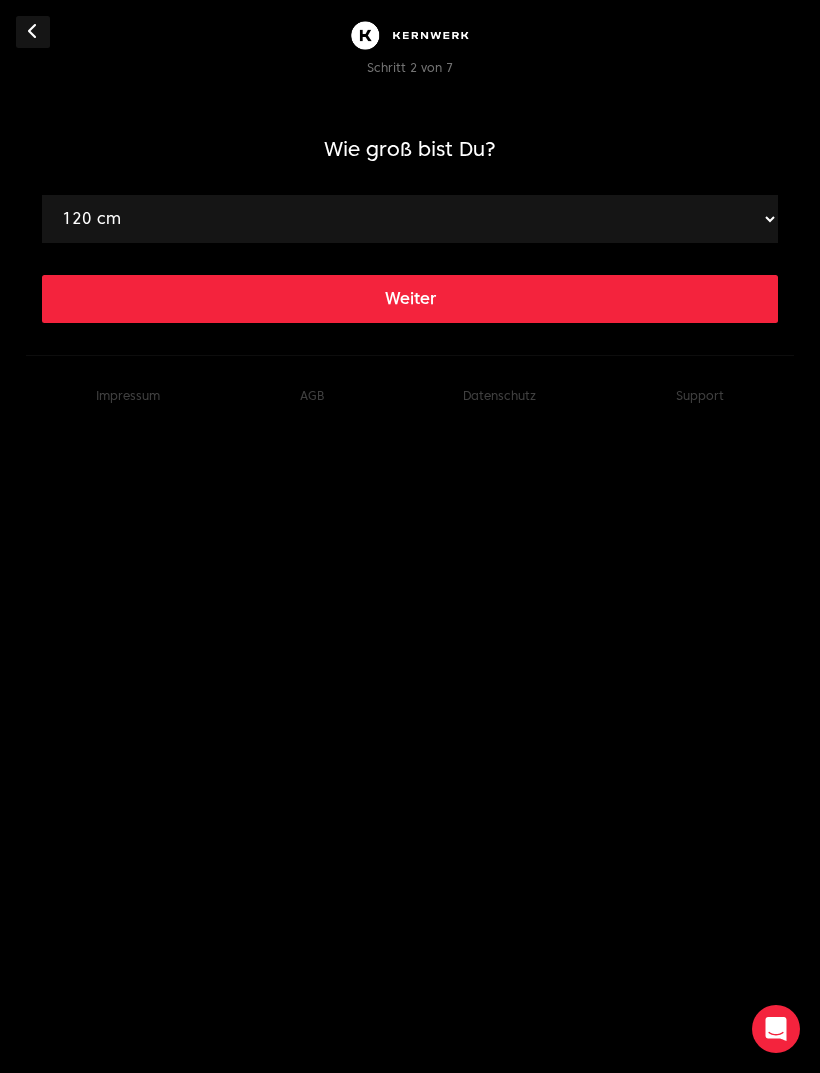 click on "120 cm 121 cm 122 cm 123 cm 124 cm 125 cm 126 cm 127 cm 128 cm 129 cm 130 cm 131 cm 132 cm 133 cm 134 cm 135 cm 136 cm 137 cm 138 cm 139 cm 140 cm 141 cm 142 cm 143 cm 144 cm 145 cm 146 cm 147 cm 148 cm 149 cm 150 cm 151 cm 152 cm 153 cm 154 cm 155 cm 156 cm 157 cm 158 cm 159 cm 160 cm 161 cm 162 cm 163 cm 164 cm 165 cm 166 cm 167 cm 168 cm 169 cm 170 cm 171 cm 172 cm 173 cm 174 cm 175 cm 176 cm 177 cm 178 cm 179 cm 180 cm 181 cm 182 cm 183 cm 184 cm 185 cm 186 cm 187 cm 188 cm 189 cm 190 cm 191 cm 192 cm 193 cm 194 cm 195 cm 196 cm 197 cm 198 cm 199 cm 200 cm 201 cm 202 cm 203 cm 204 cm 205 cm 206 cm 207 cm 208 cm 209 cm 210 cm 211 cm 212 cm 213 cm 214 cm 215 cm 216 cm 217 cm 218 cm 219 cm" at bounding box center [410, 219] 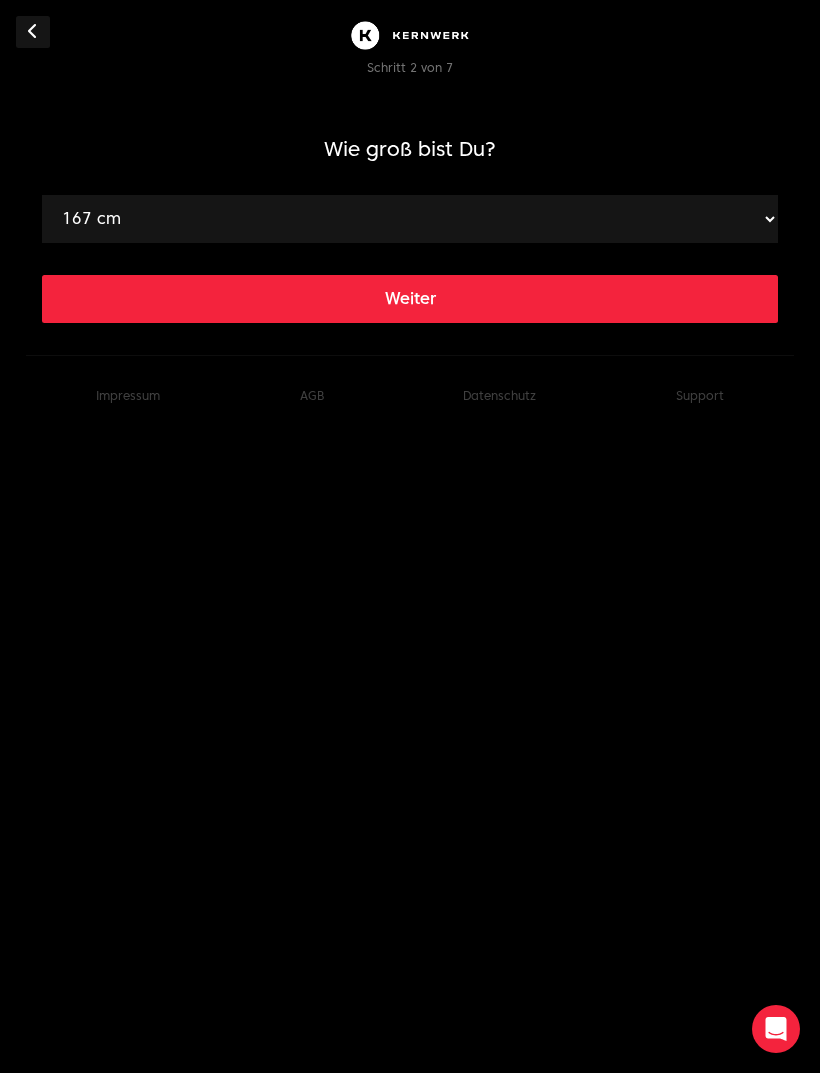 click on "Weiter" at bounding box center (410, 299) 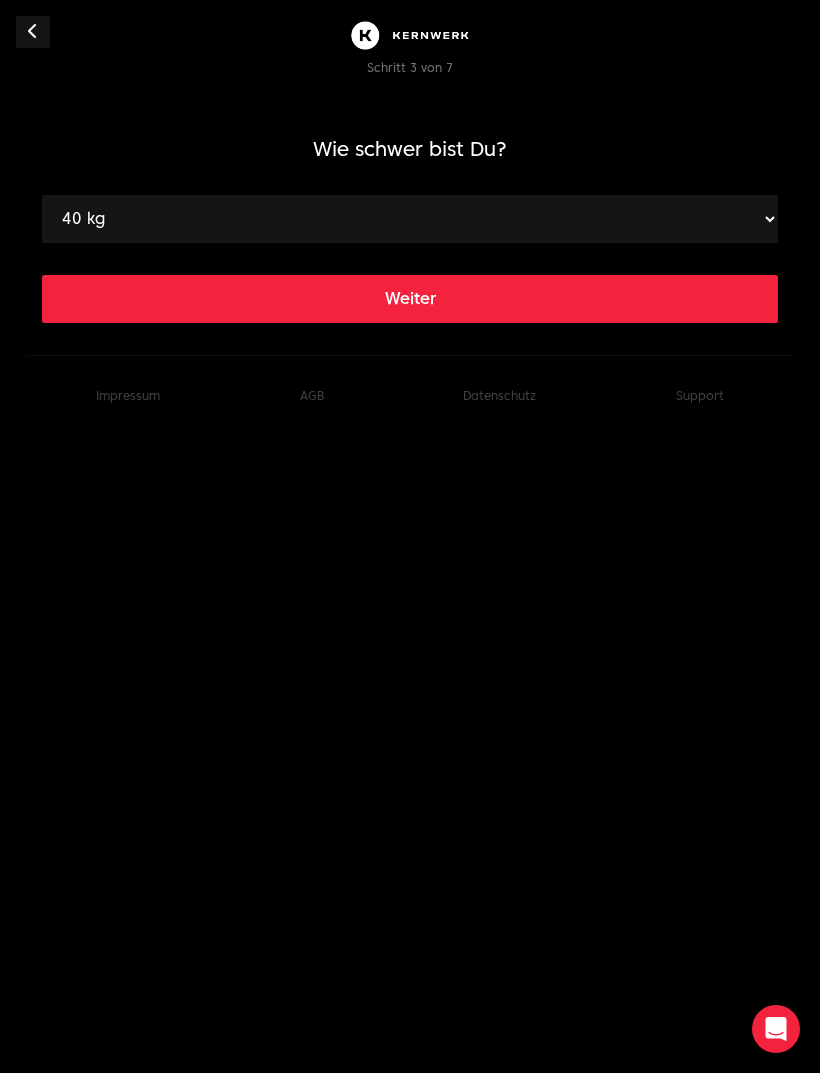 click on "40 kg 41 kg 42 kg 43 kg 44 kg 45 kg 46 kg 47 kg 48 kg 49 kg 50 kg 51 kg 52 kg 53 kg 54 kg 55 kg 56 kg 57 kg 58 kg 59 kg 60 kg 61 kg 62 kg 63 kg 64 kg 65 kg 66 kg 67 kg 68 kg 69 kg 70 kg 71 kg 72 kg 73 kg 74 kg 75 kg 76 kg 77 kg 78 kg 79 kg 80 kg 81 kg 82 kg 83 kg 84 kg 85 kg 86 kg 87 kg 88 kg 89 kg 90 kg 91 kg 92 kg 93 kg 94 kg 95 kg 96 kg 97 kg 98 kg 99 kg 100 kg 101 kg 102 kg 103 kg 104 kg 105 kg 106 kg 107 kg 108 kg 109 kg 110 kg 111 kg 112 kg 113 kg 114 kg 115 kg 116 kg 117 kg 118 kg 119 kg 120 kg 121 kg 122 kg 123 kg 124 kg 125 kg 126 kg 127 kg 128 kg 129 kg 130 kg 131 kg 132 kg 133 kg 134 kg 135 kg 136 kg 137 kg 138 kg 139 kg 140 kg 141 kg 142 kg 143 kg 144 kg 145 kg 146 kg 147 kg 148 kg 149 kg 150 kg 151 kg 152 kg 153 kg 154 kg 155 kg 156 kg 157 kg 158 kg 159 kg 160 kg 161 kg 162 kg 163 kg 164 kg 165 kg 166 kg 167 kg 168 kg 169 kg 170 kg 171 kg 172 kg 173 kg 174 kg 175 kg 176 kg 177 kg 178 kg 179 kg 180 kg 181 kg 182 kg 183 kg 184 kg 185 kg 186 kg 187 kg 188 kg 189 kg 190 kg 191 kg 192 kg 193 kg 194 kg" at bounding box center [410, 219] 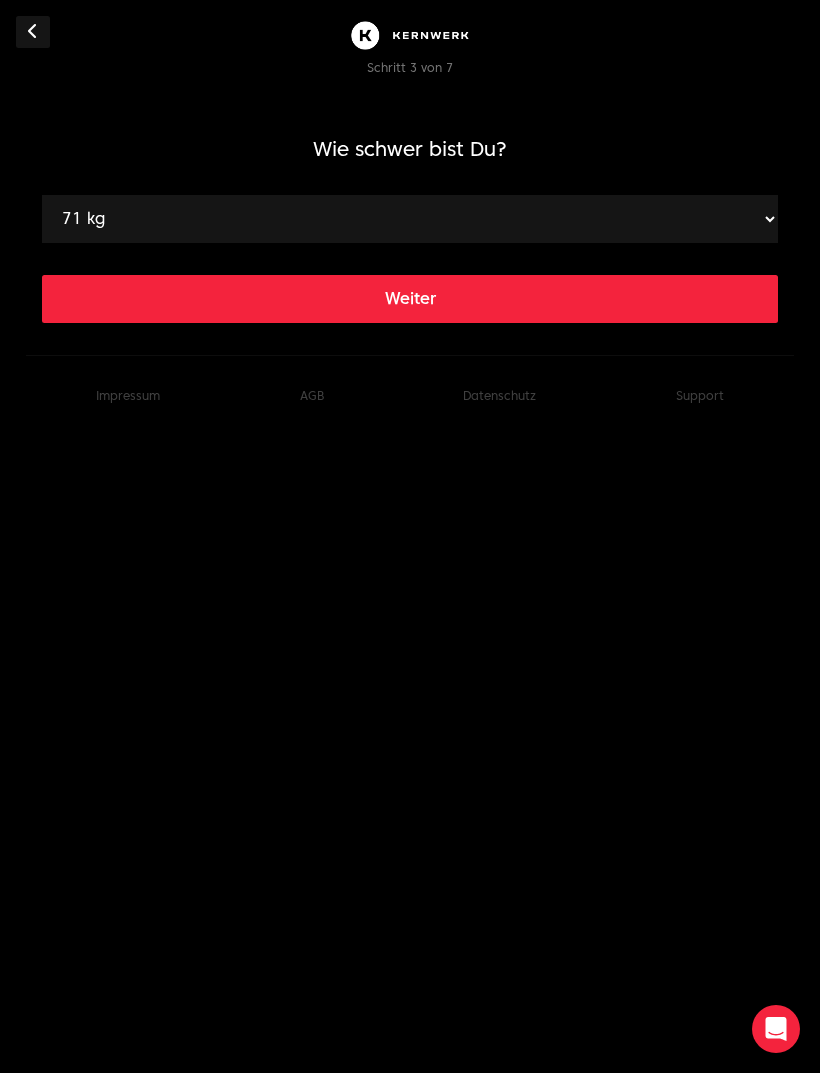 click on "Weiter" at bounding box center [410, 299] 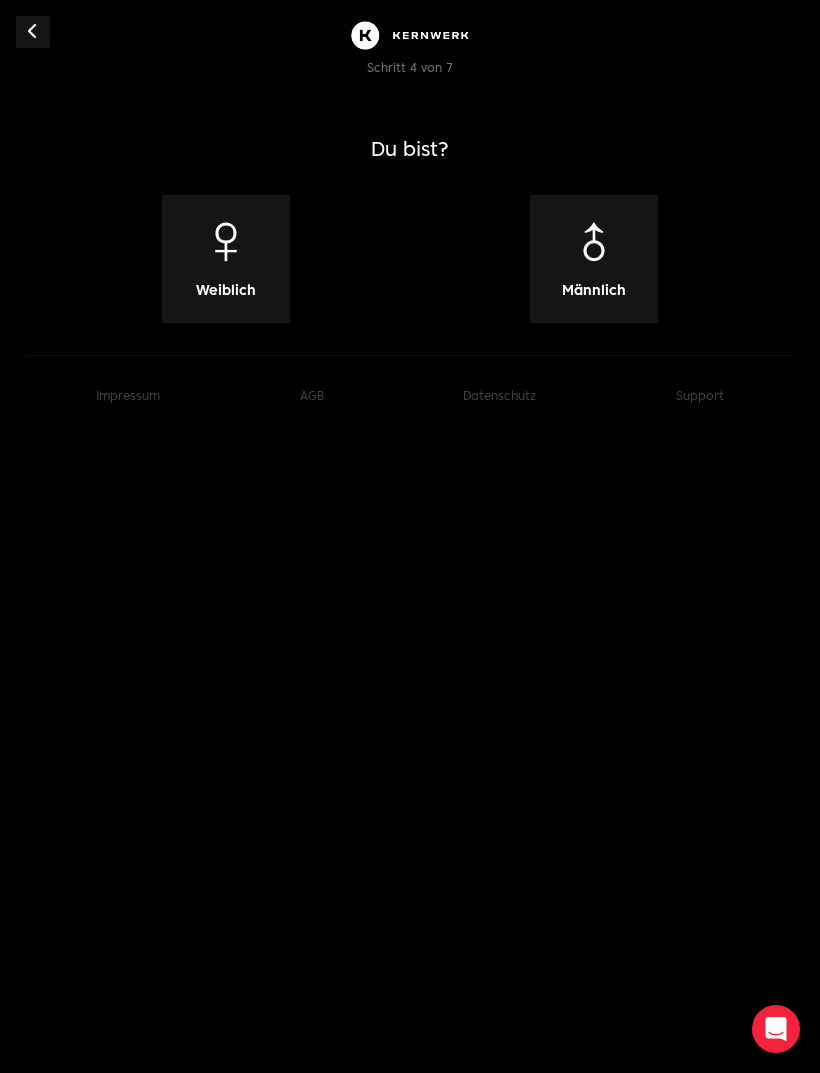 click on "♀" at bounding box center (226, 242) 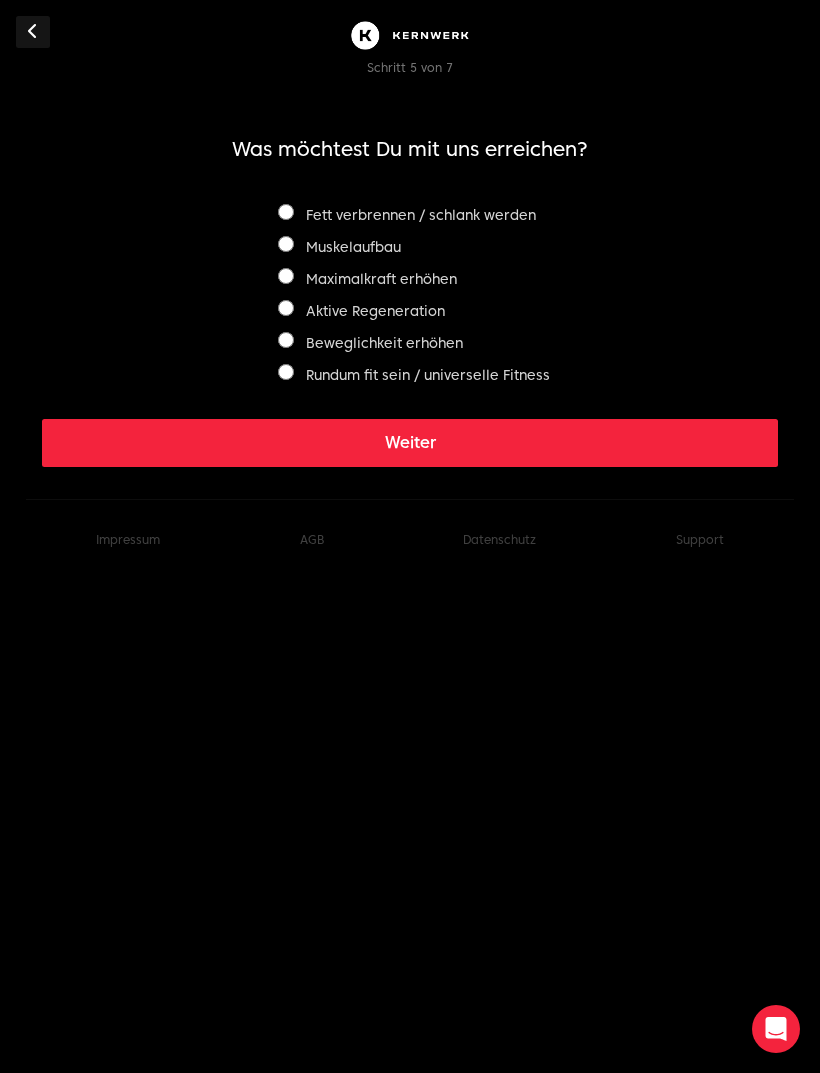 click on "Fett verbrennen / schlank werden" at bounding box center (407, 215) 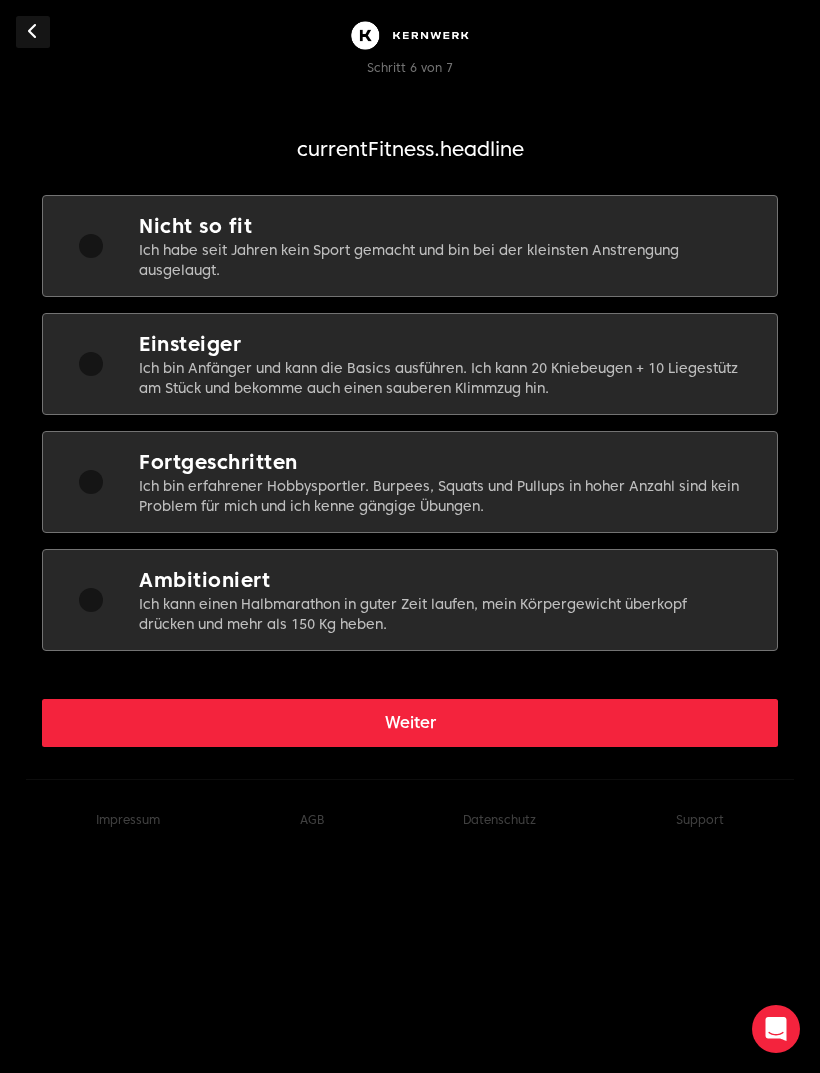 click at bounding box center [91, 364] 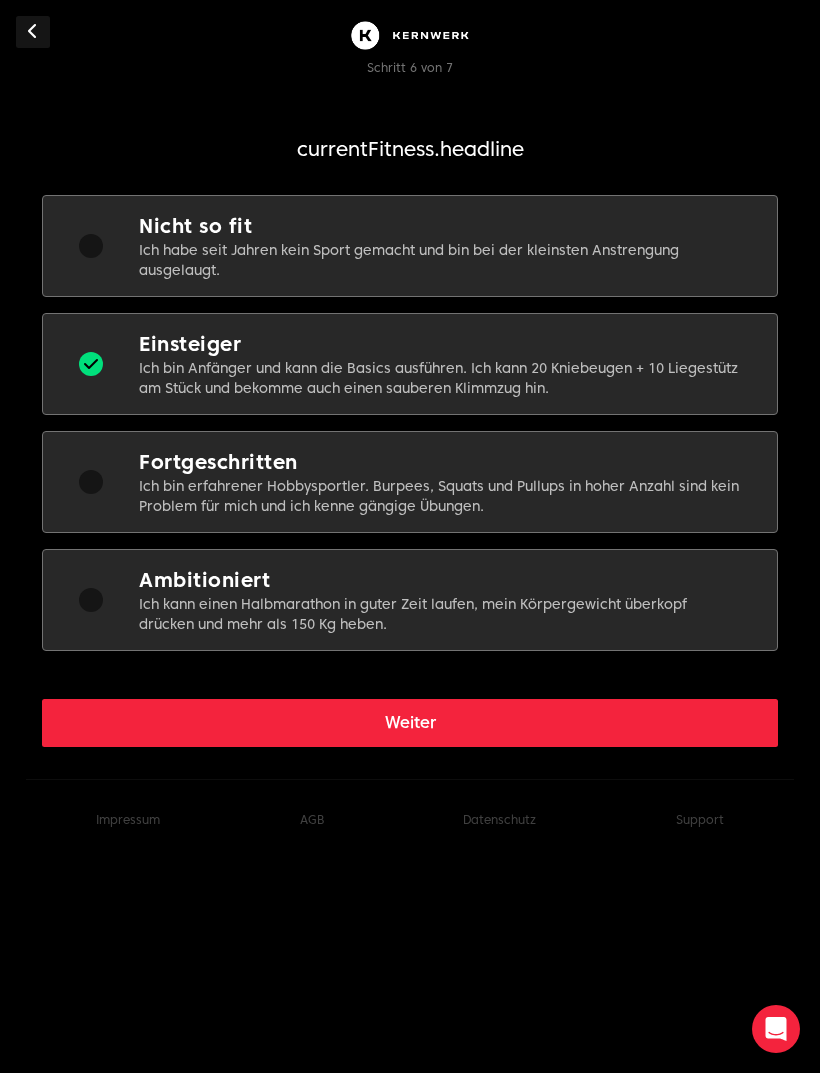 click on "Weiter" at bounding box center [410, 723] 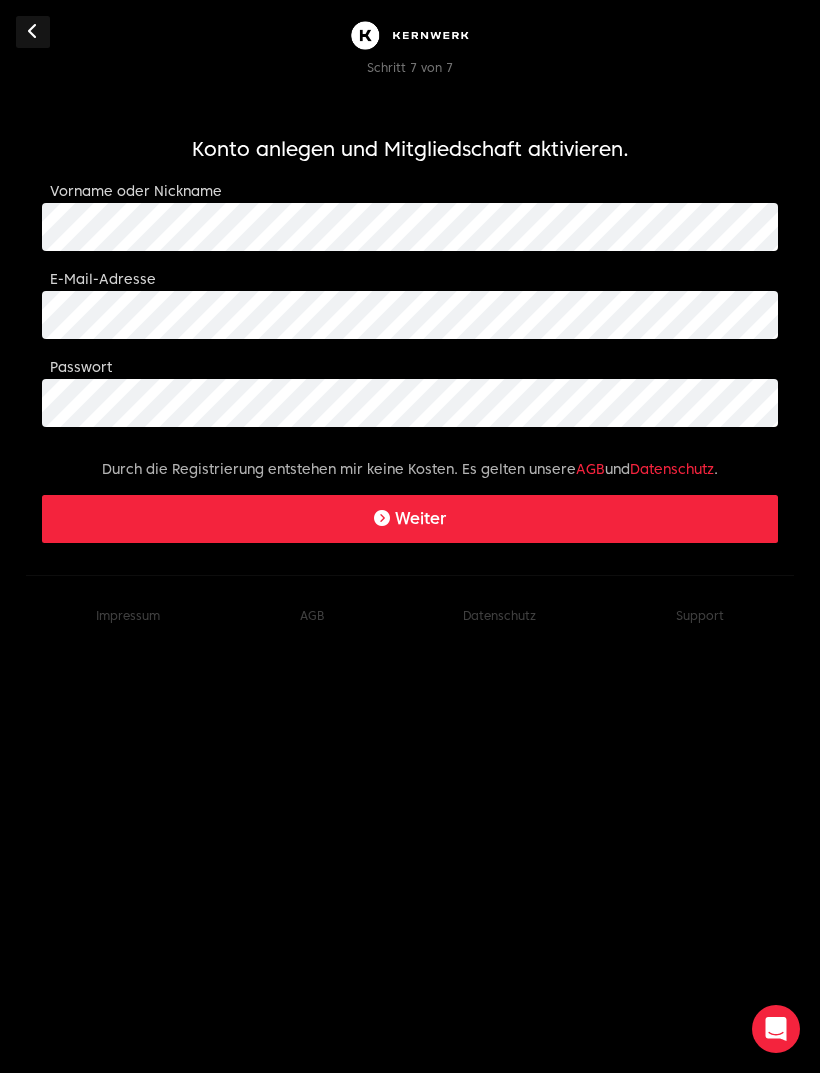 click on "Vorname oder Nickname" at bounding box center (136, 191) 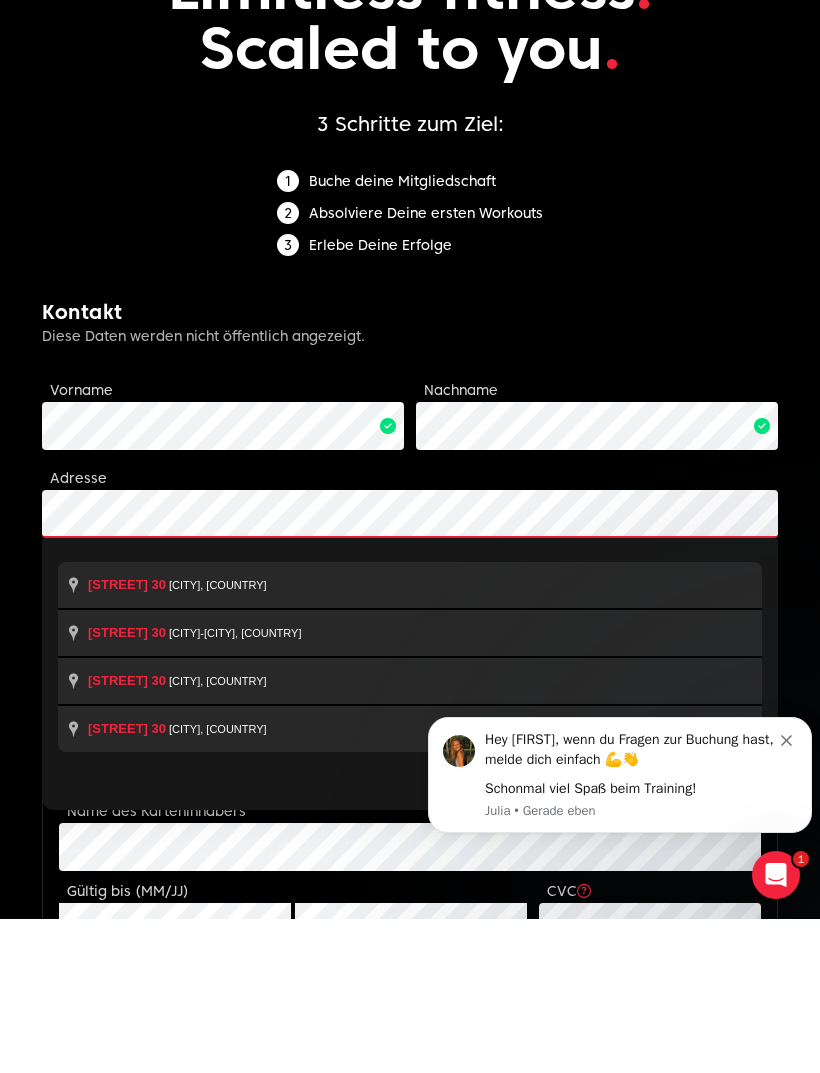 scroll, scrollTop: 0, scrollLeft: 0, axis: both 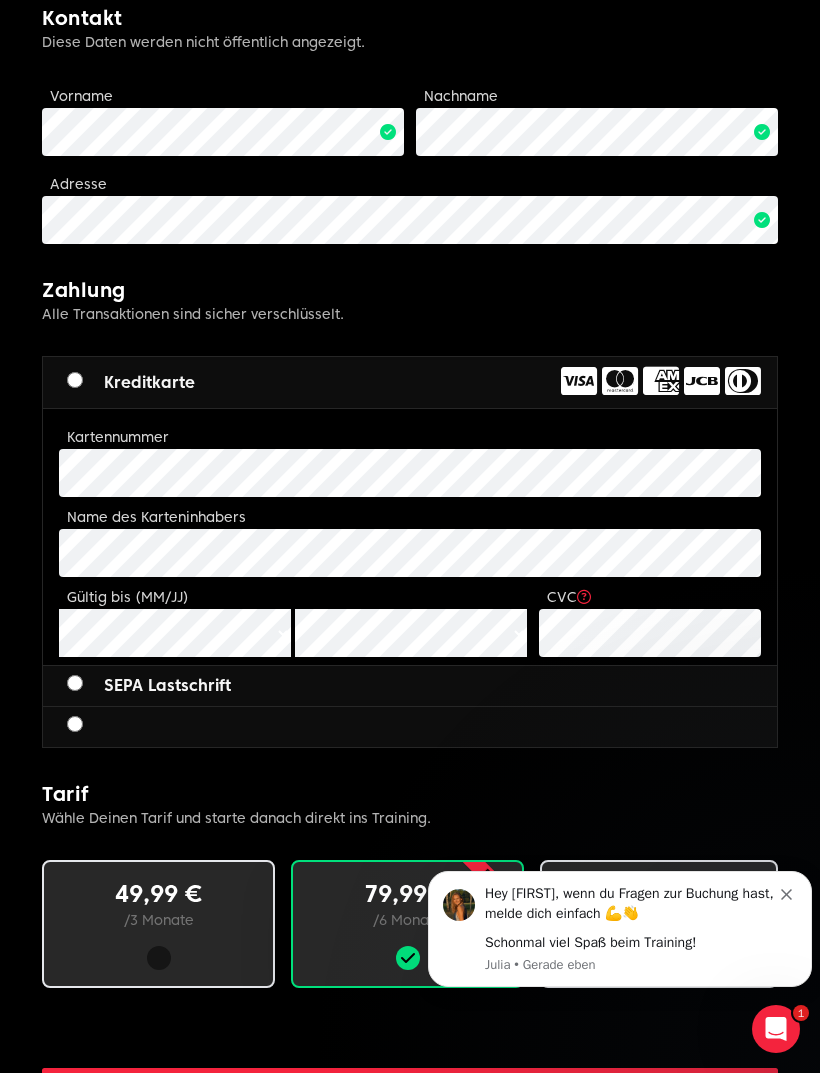 click on "Kreditkarte" at bounding box center [410, 383] 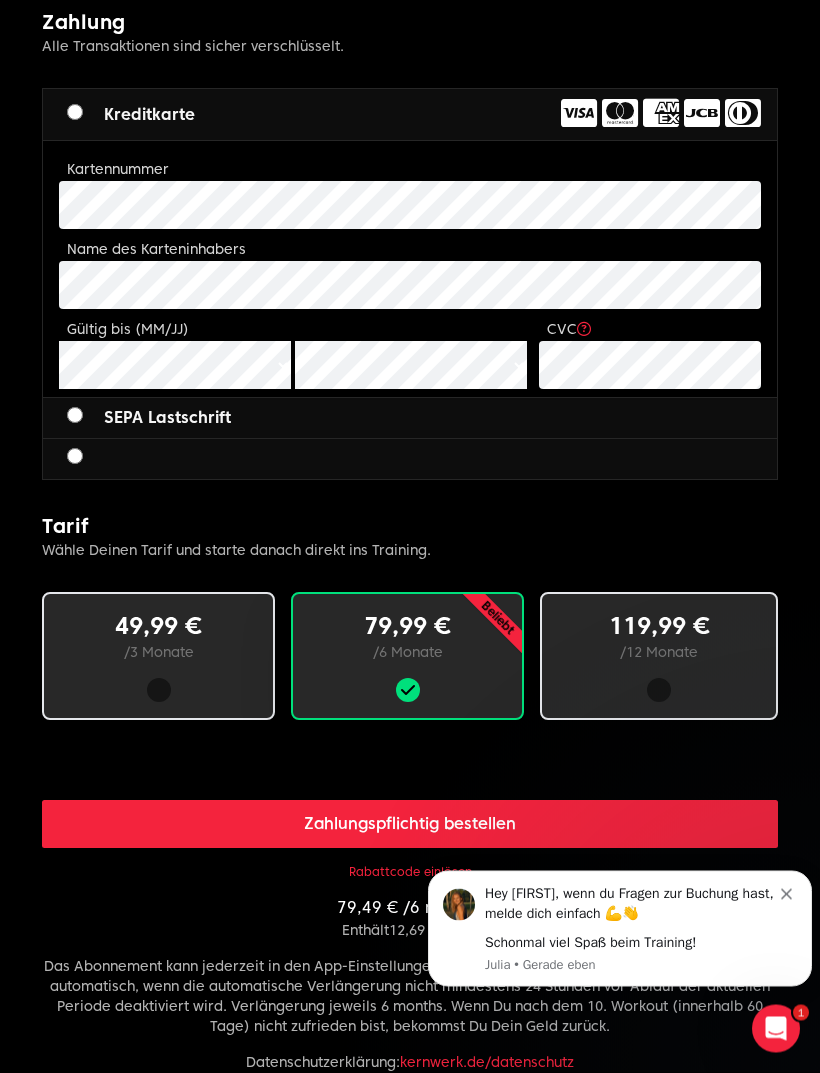 scroll, scrollTop: 713, scrollLeft: 0, axis: vertical 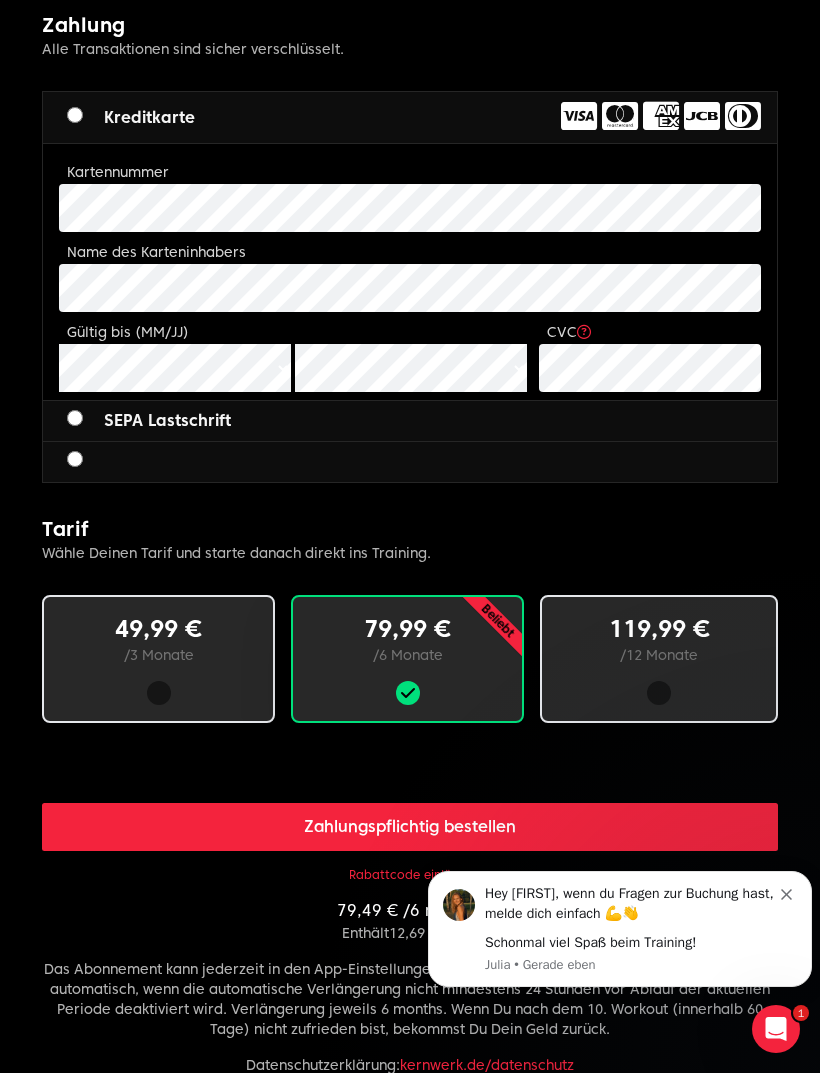 click at bounding box center (83, 462) 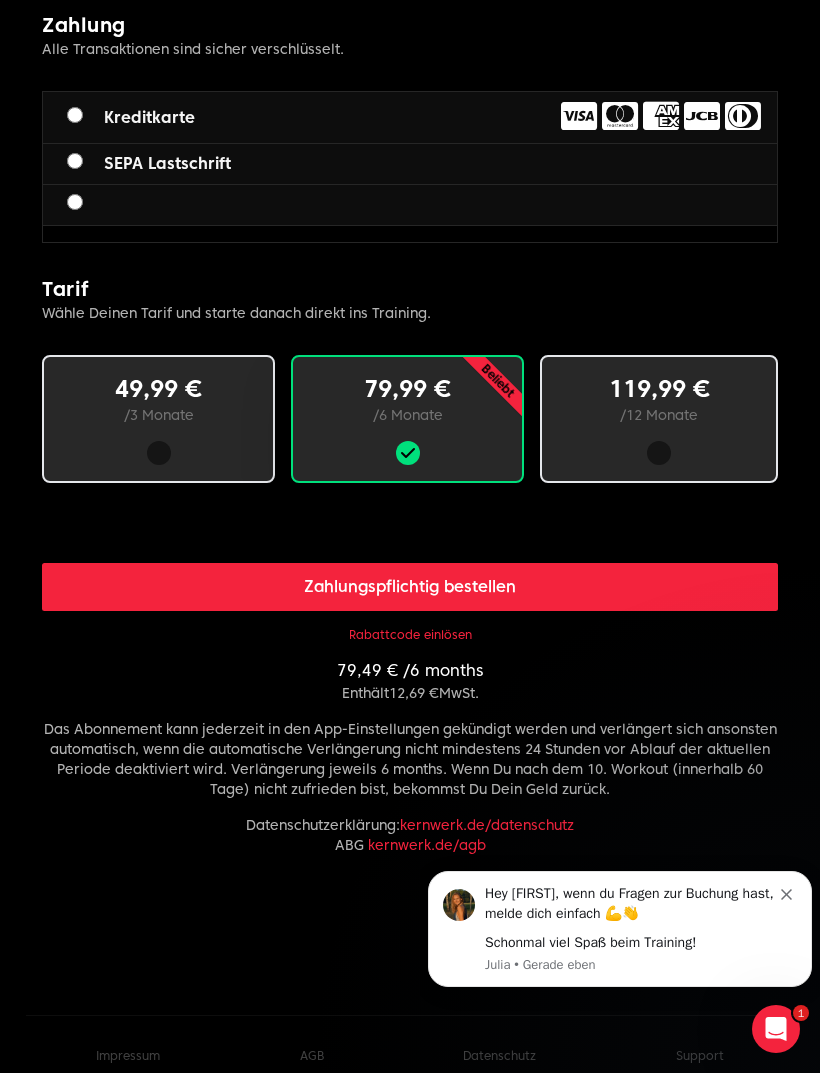 scroll, scrollTop: 671, scrollLeft: 0, axis: vertical 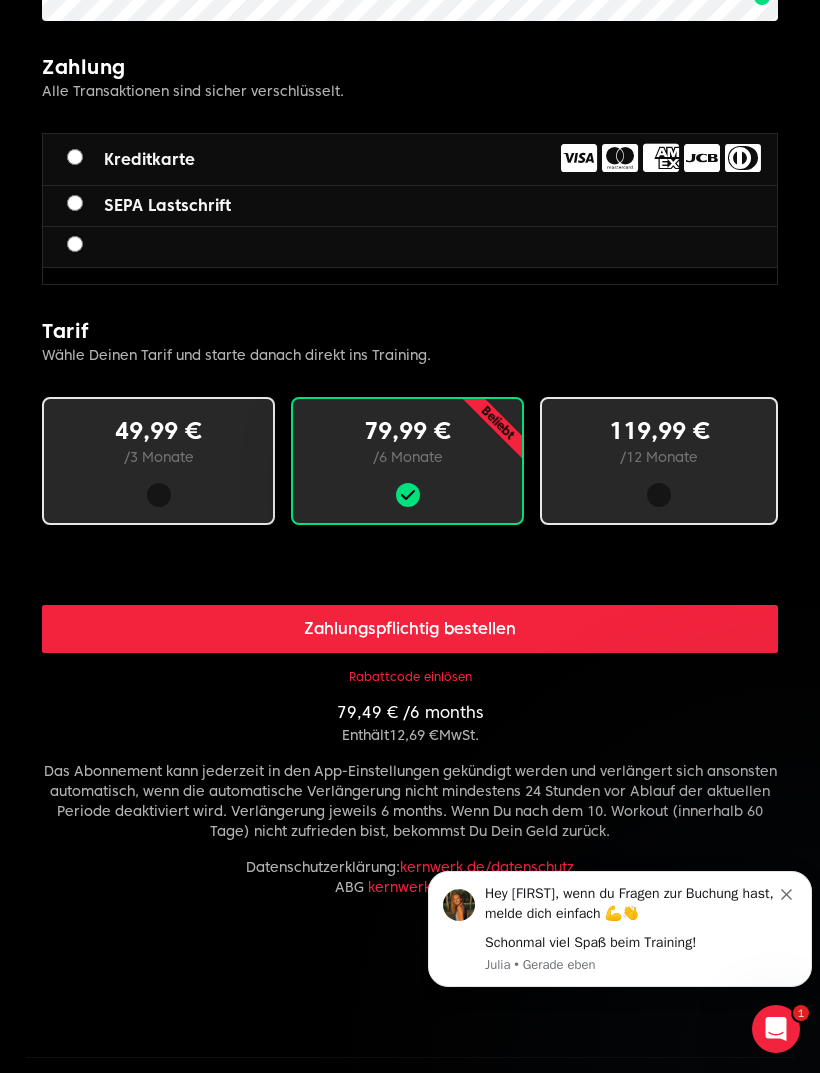 click on "Rabattcode einlösen" at bounding box center [410, 677] 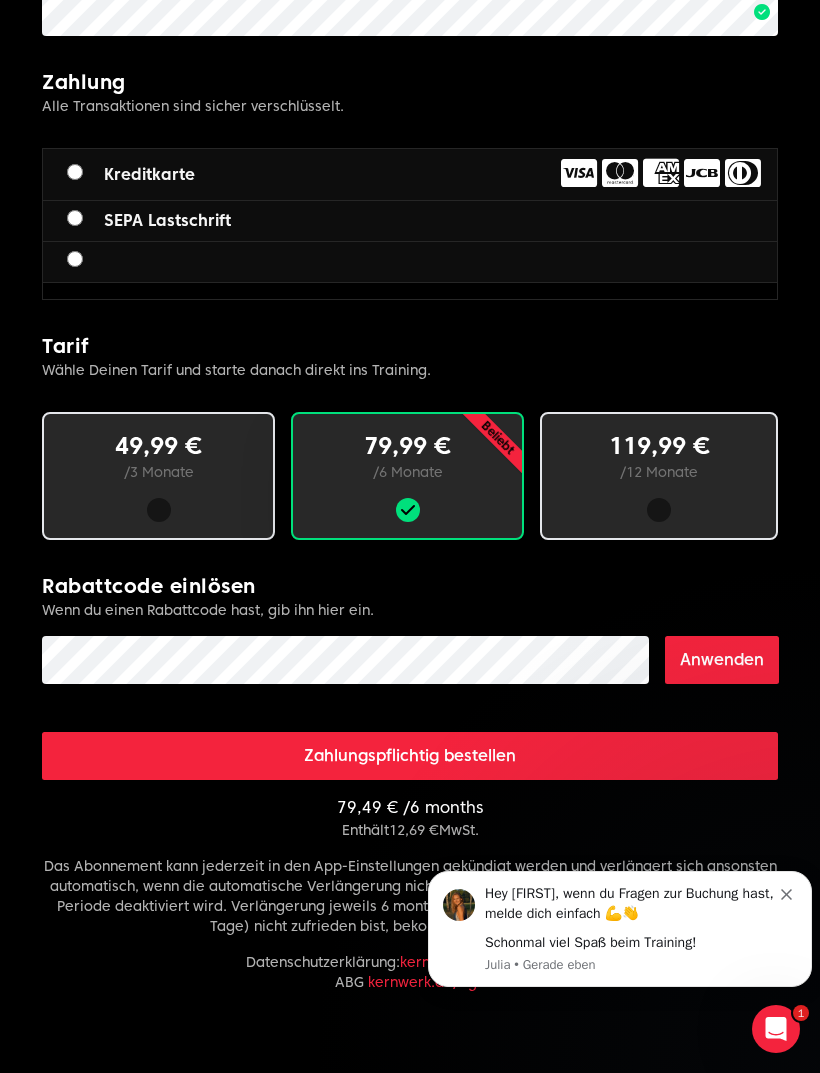 click on "Anwenden" at bounding box center [722, 660] 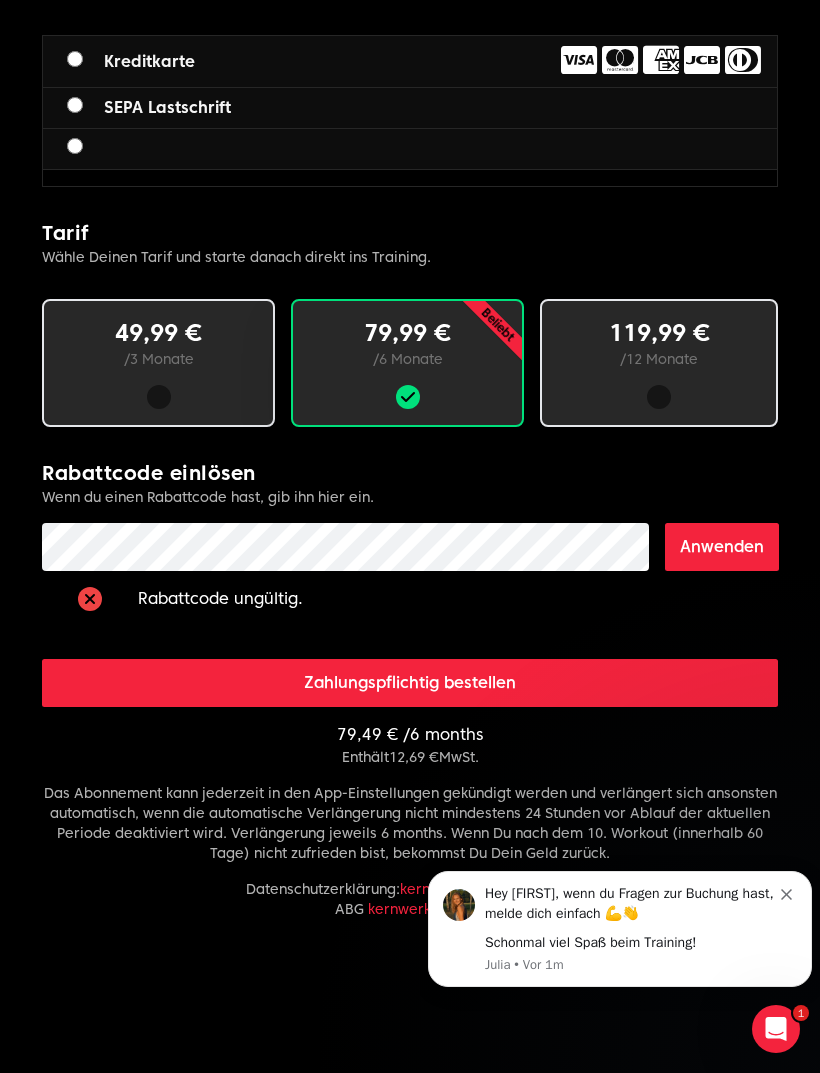 scroll, scrollTop: 775, scrollLeft: 0, axis: vertical 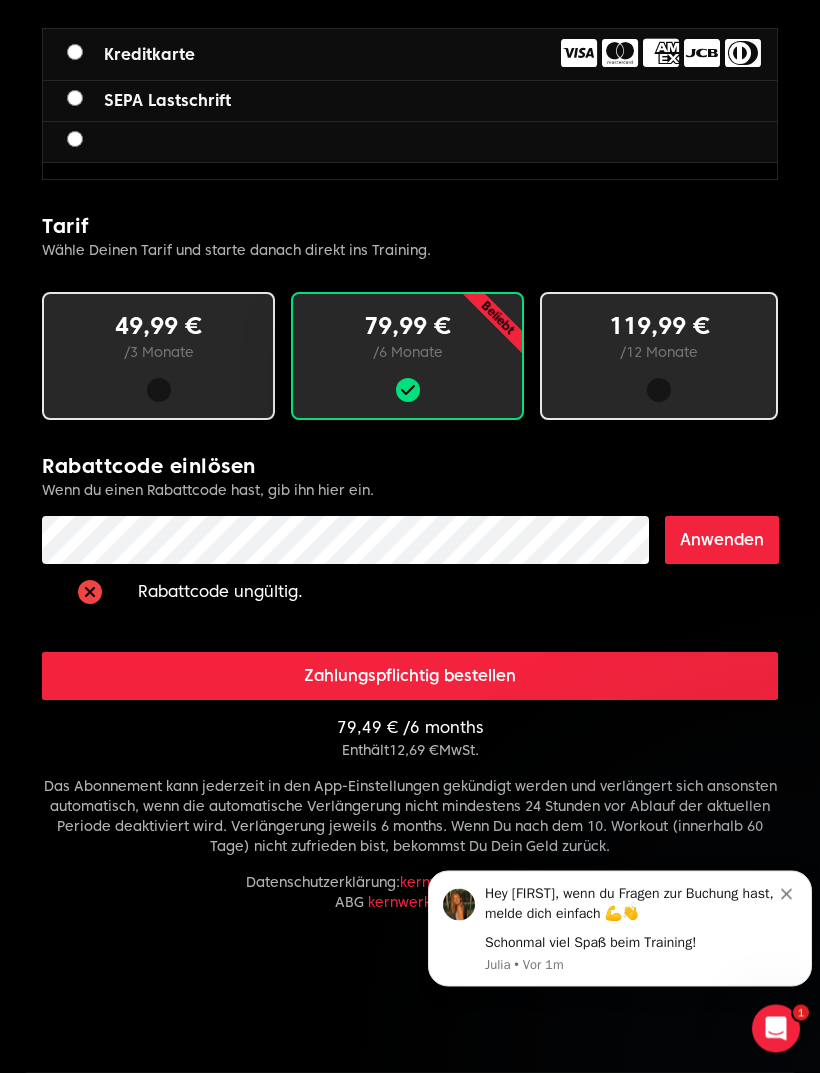 click on "49,99 €   /  3 Monate" at bounding box center [158, 357] 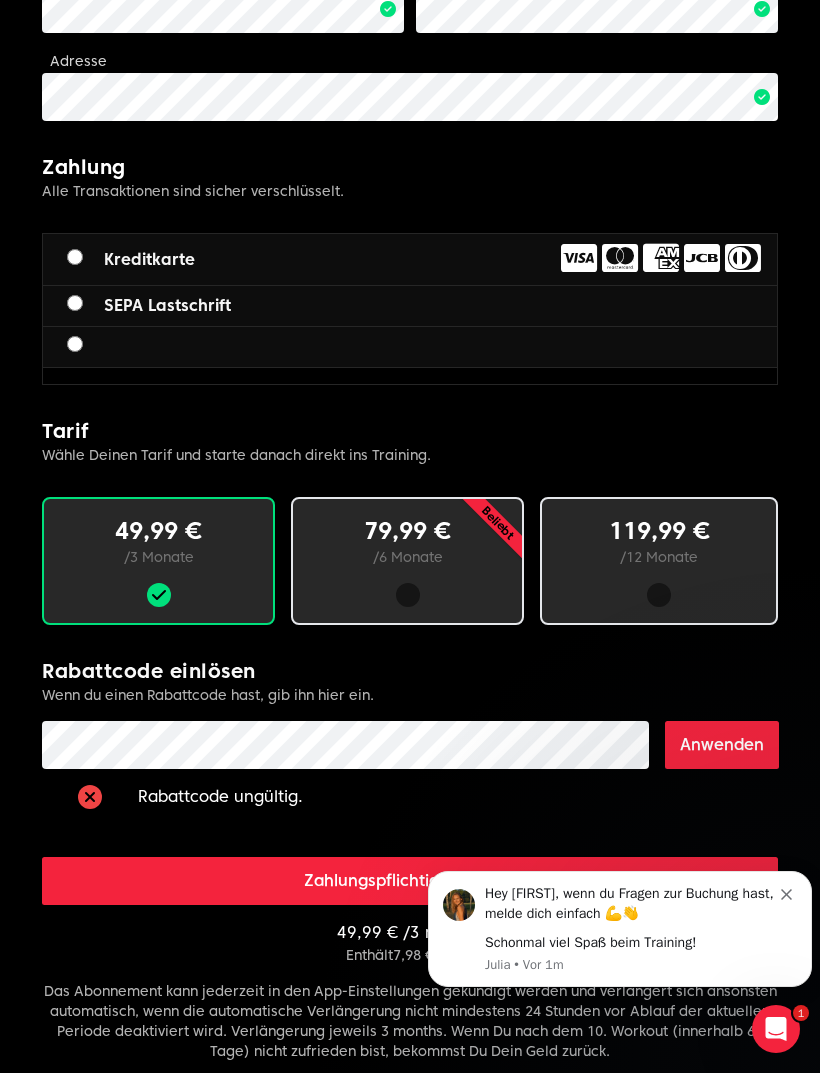 click on "Anwenden" at bounding box center [722, 745] 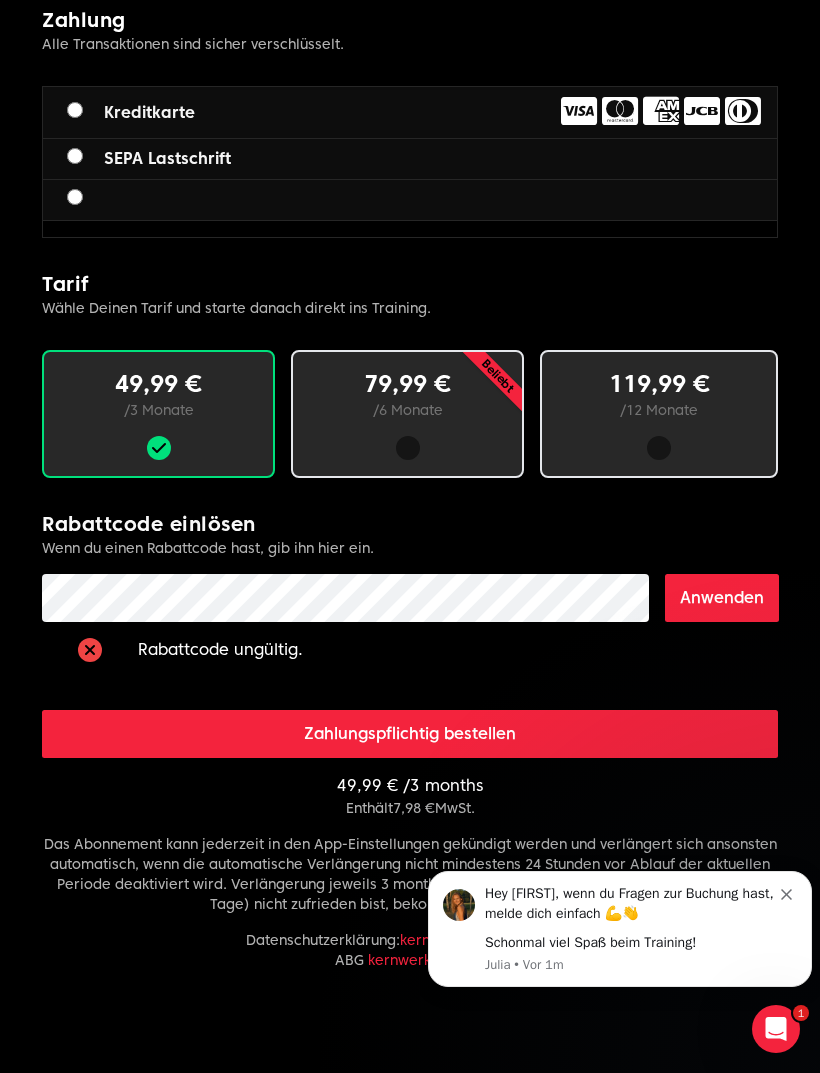scroll, scrollTop: 695, scrollLeft: 0, axis: vertical 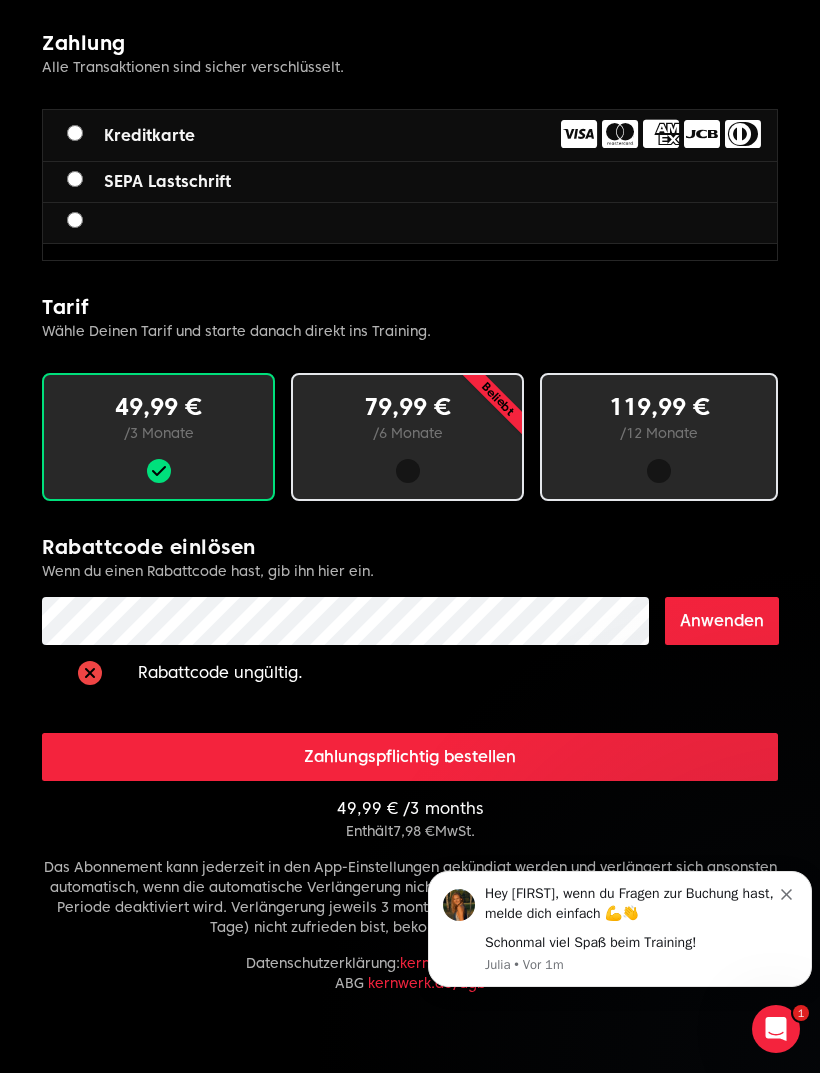 click 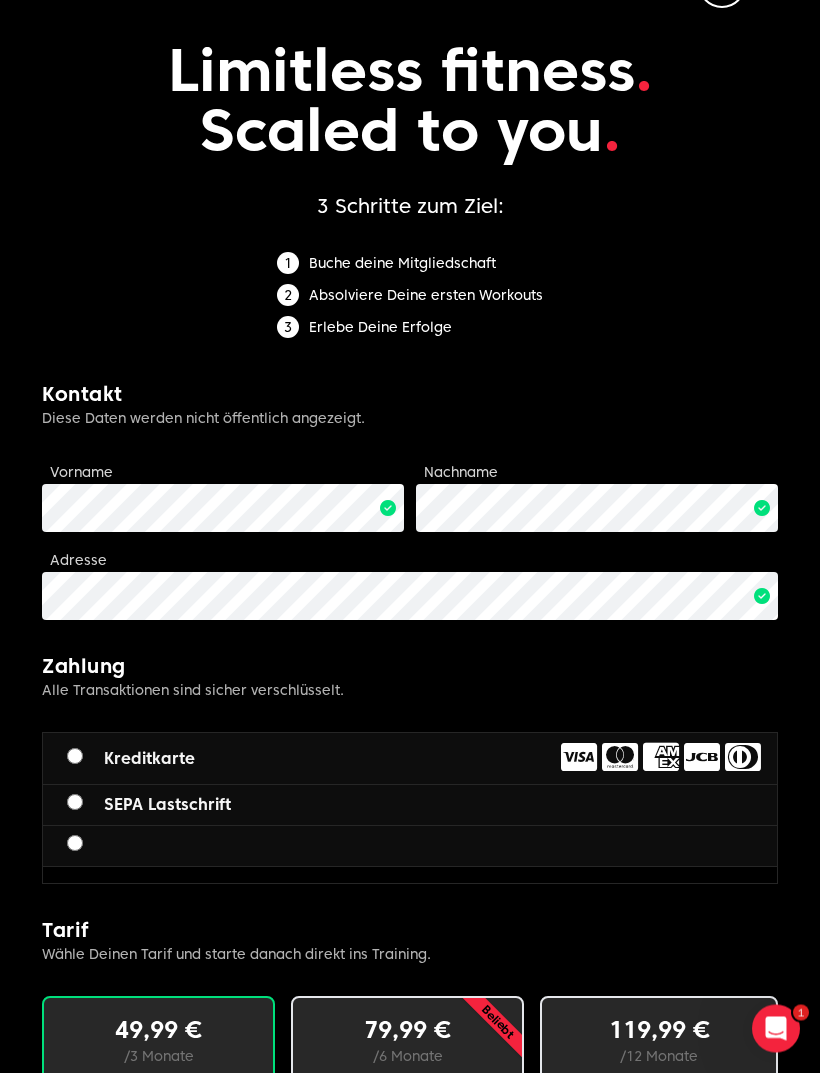 scroll, scrollTop: 0, scrollLeft: 0, axis: both 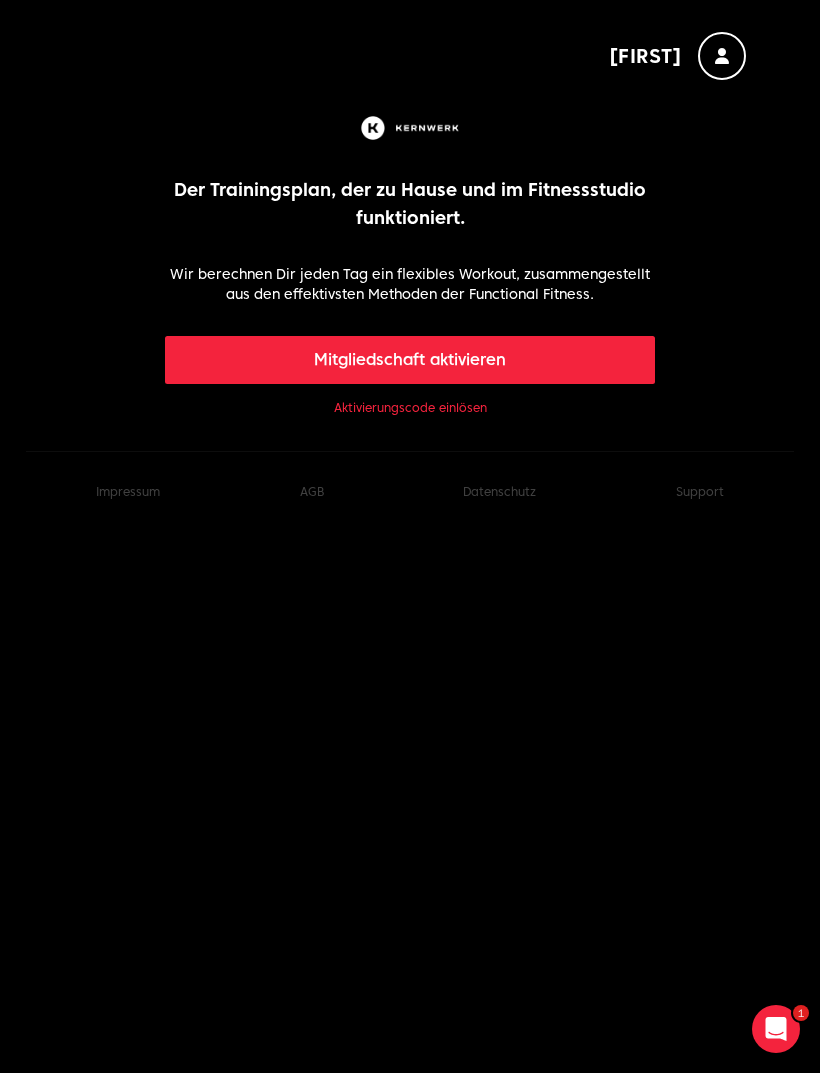 click on "Aktivierungscode einlösen" 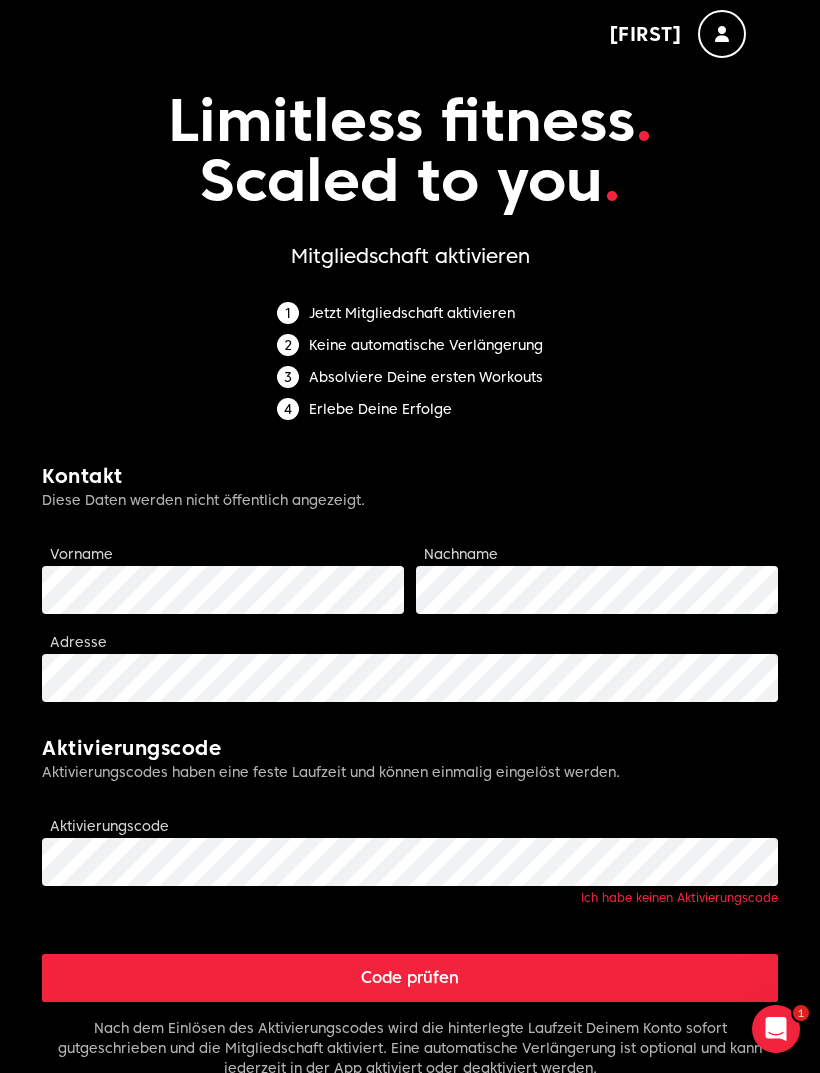 scroll, scrollTop: 1, scrollLeft: 0, axis: vertical 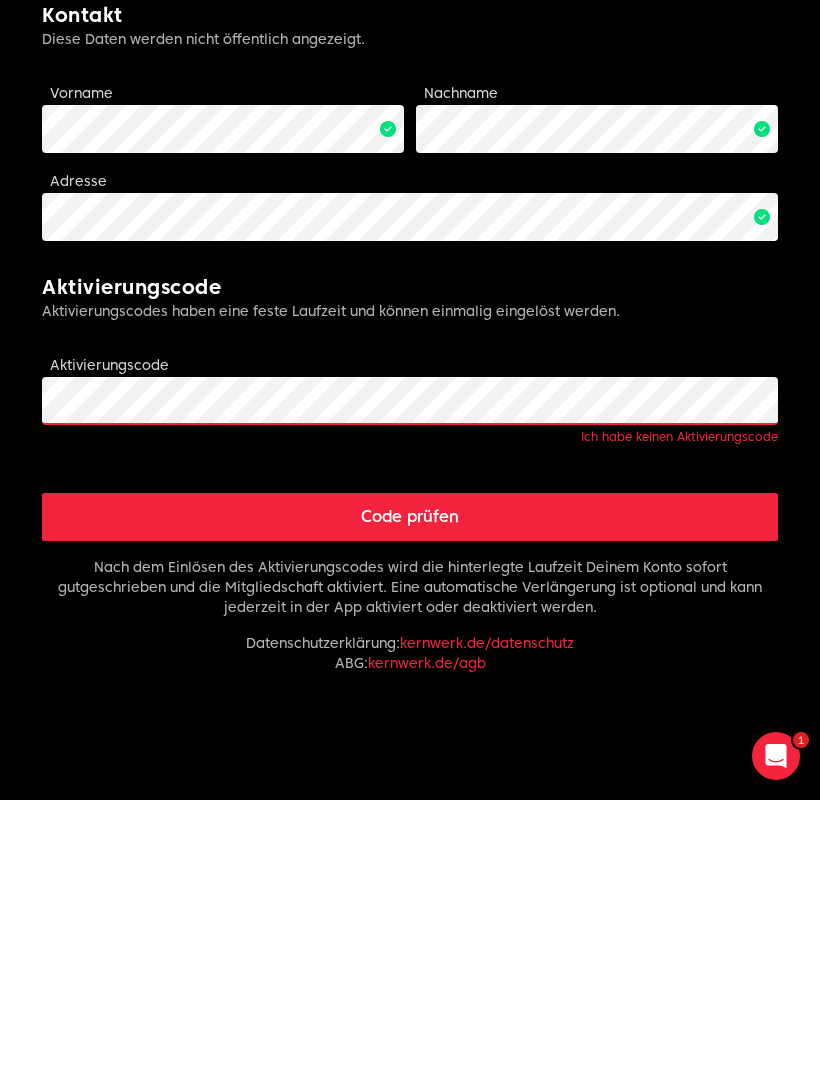 click on "Code prüfen" at bounding box center (410, 790) 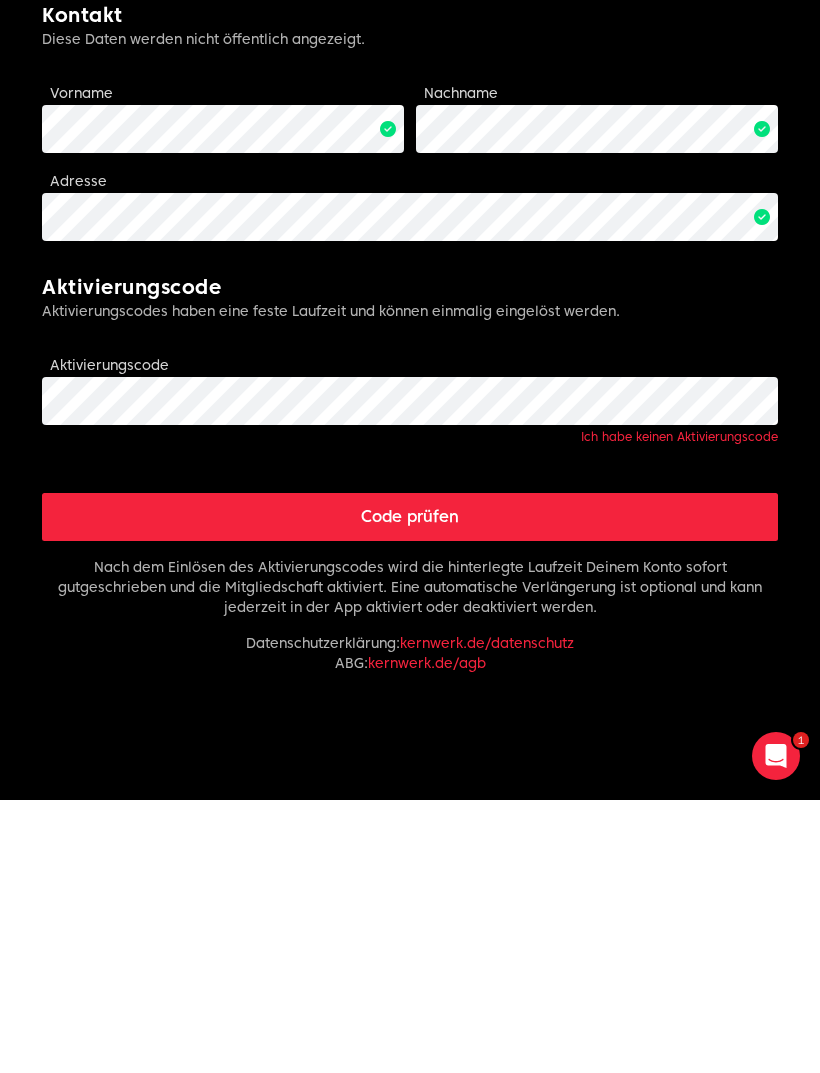 scroll, scrollTop: 260, scrollLeft: 0, axis: vertical 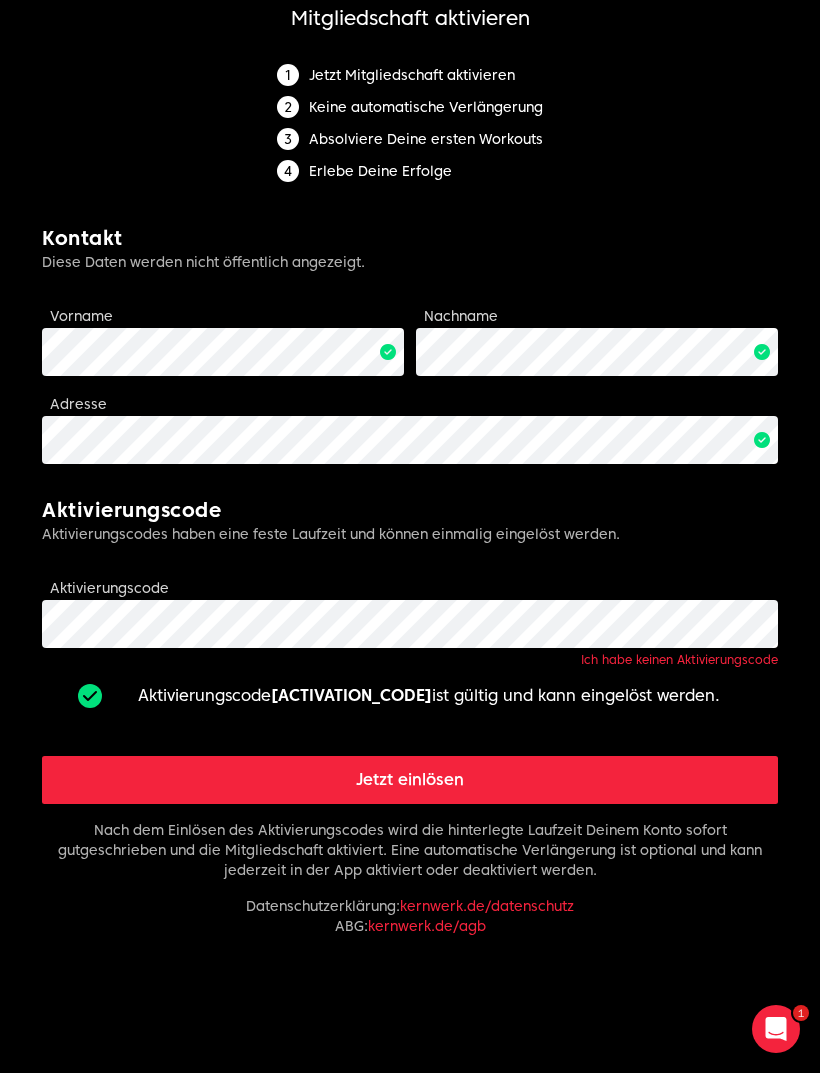 click on "Jetzt einlösen" at bounding box center (410, 780) 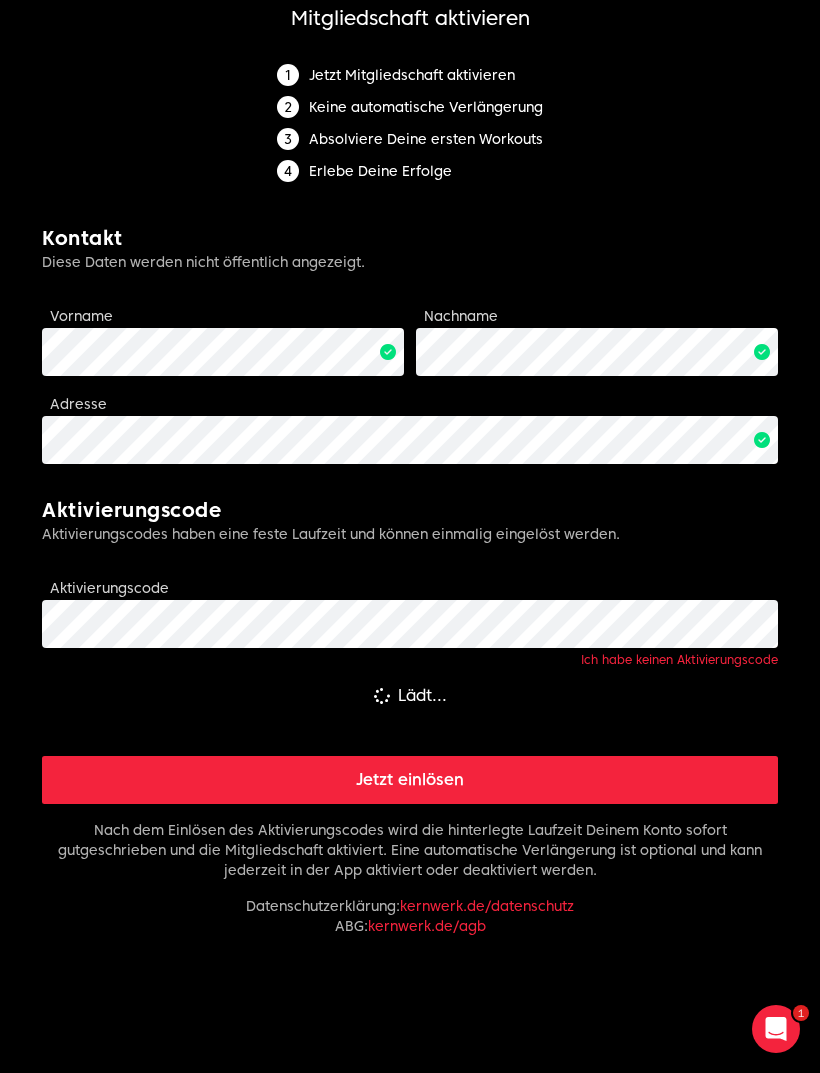 scroll, scrollTop: 0, scrollLeft: 0, axis: both 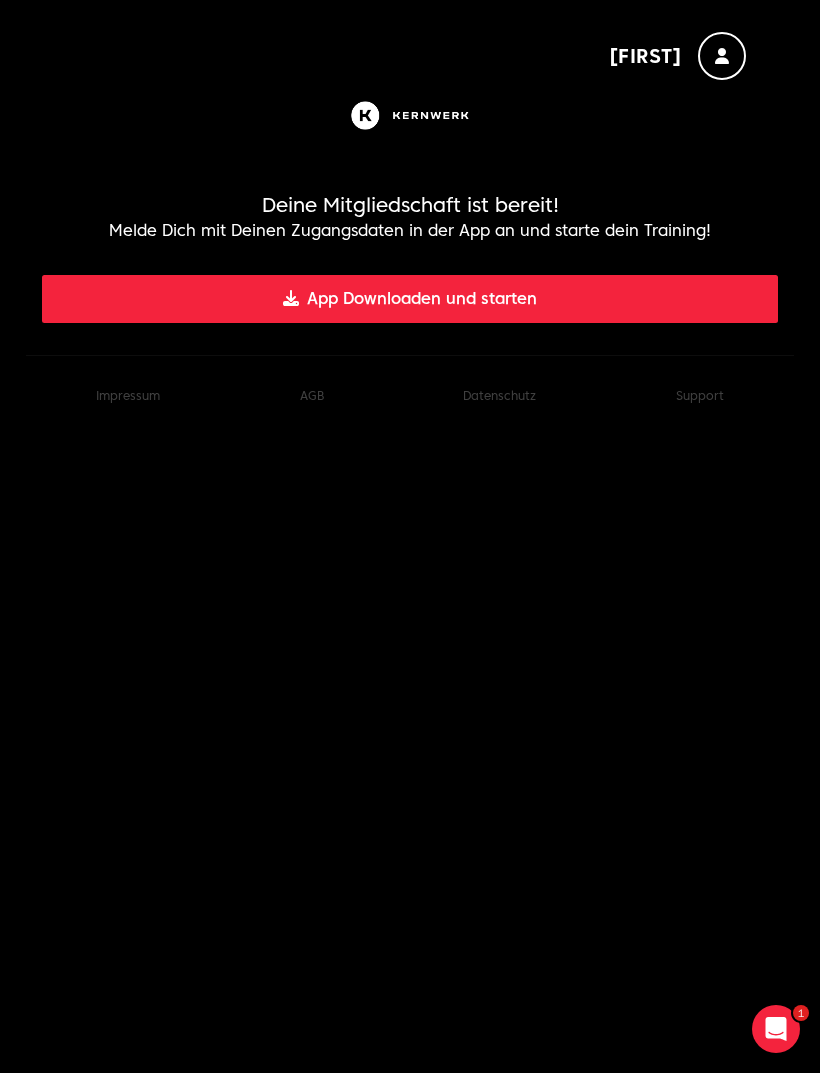 click on "App Downloaden und starten" at bounding box center (410, 299) 